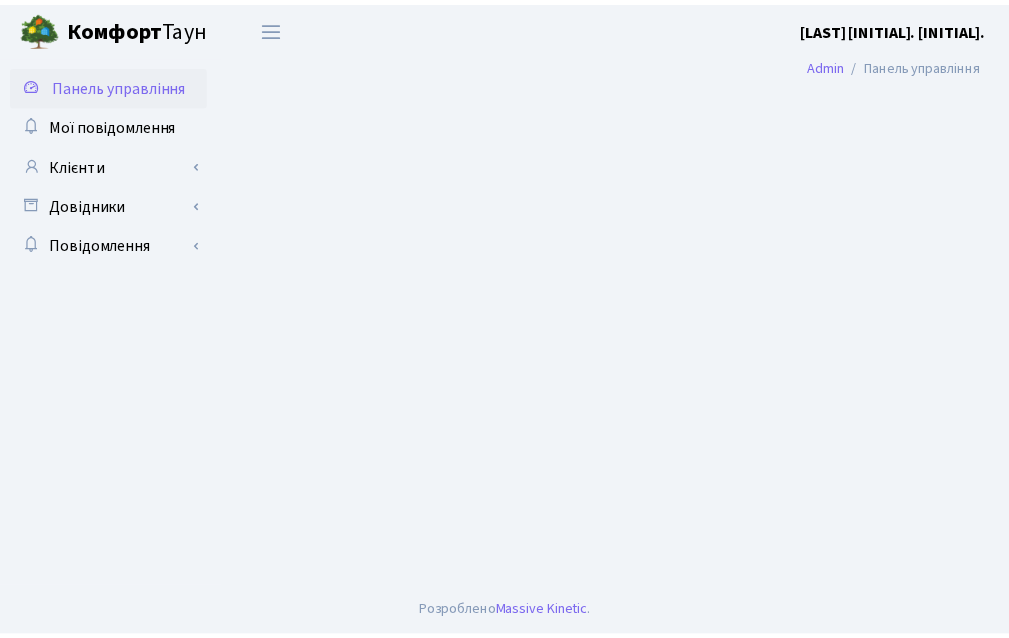 scroll, scrollTop: 0, scrollLeft: 0, axis: both 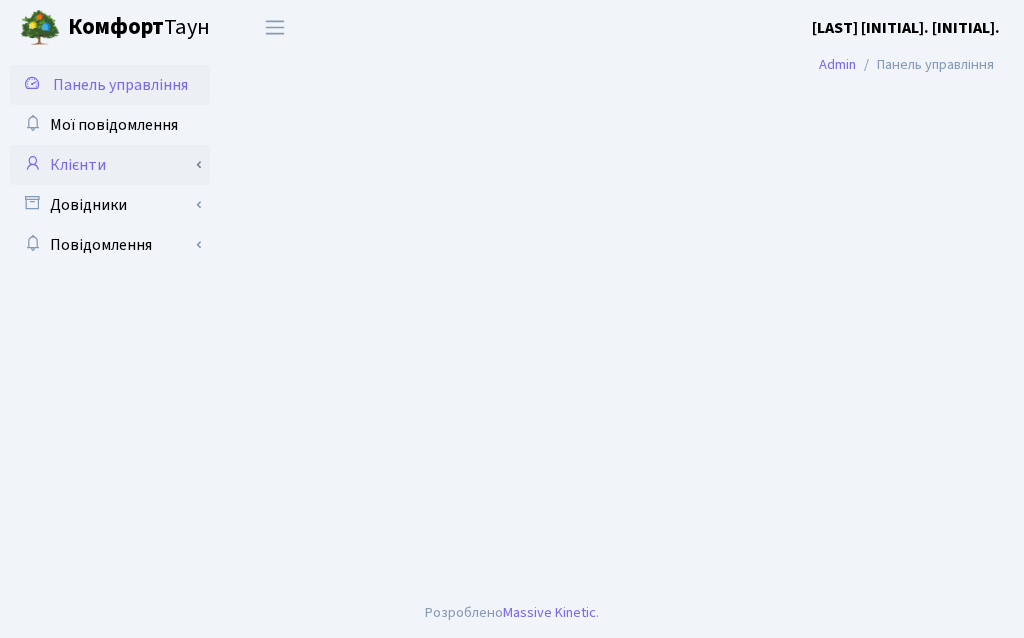 click on "Клієнти" at bounding box center [110, 165] 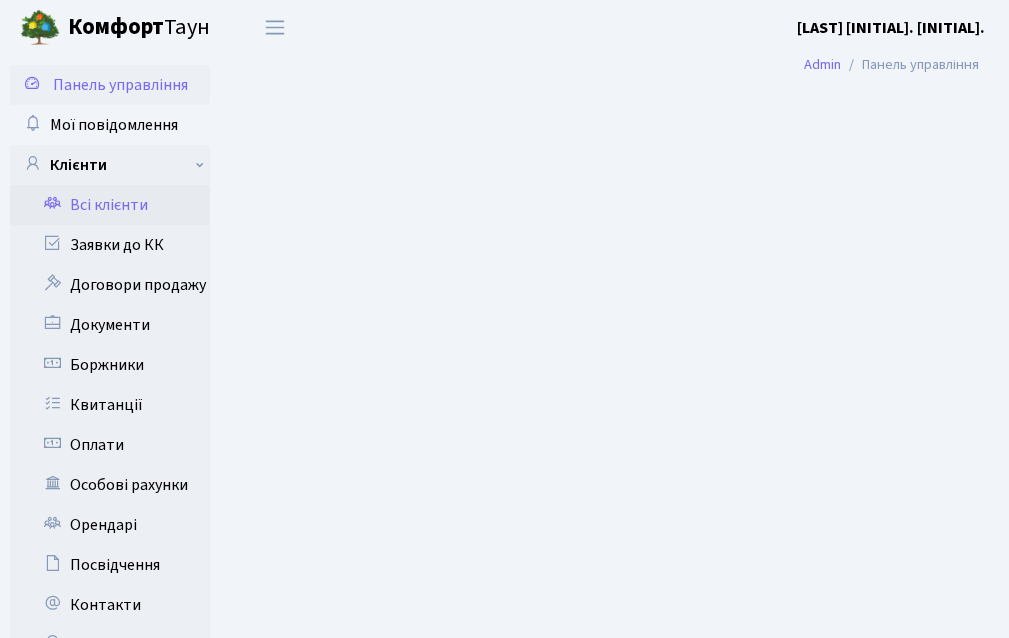 click on "Всі клієнти" at bounding box center [110, 205] 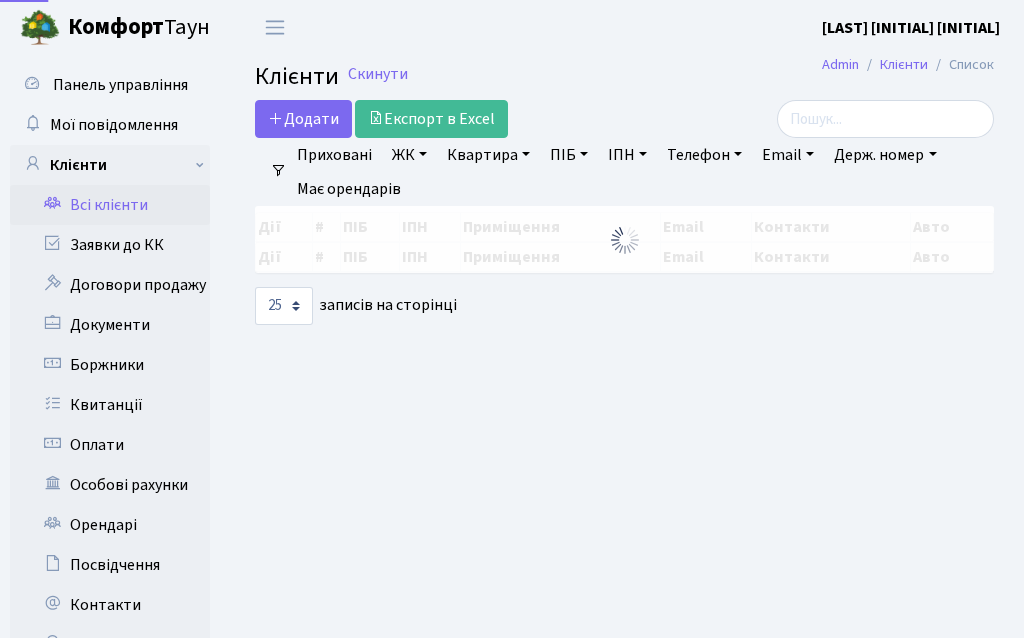select on "25" 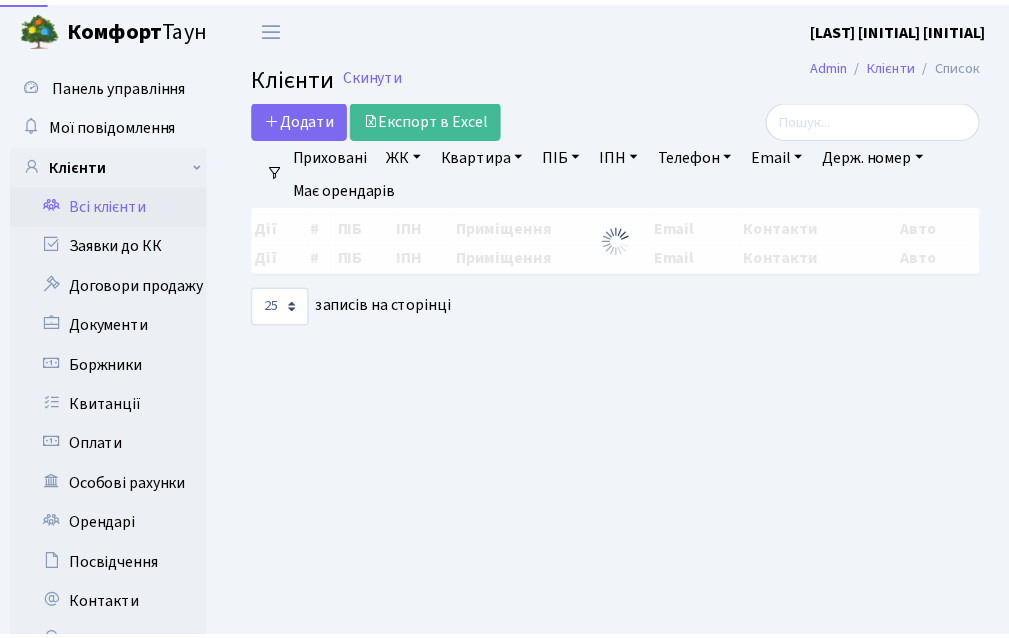 scroll, scrollTop: 0, scrollLeft: 0, axis: both 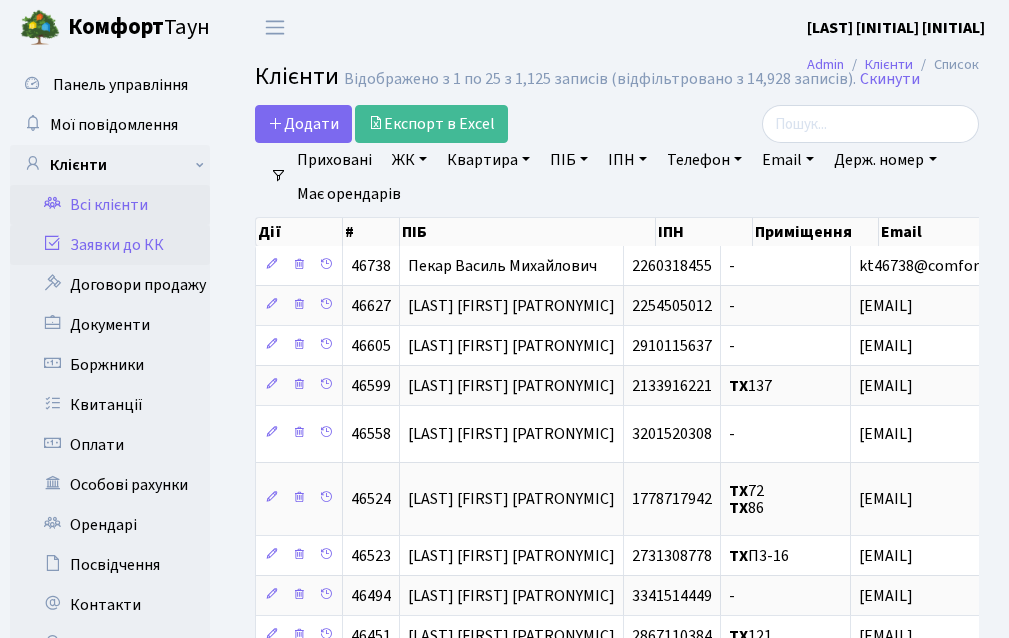 click on "Заявки до КК" at bounding box center (110, 245) 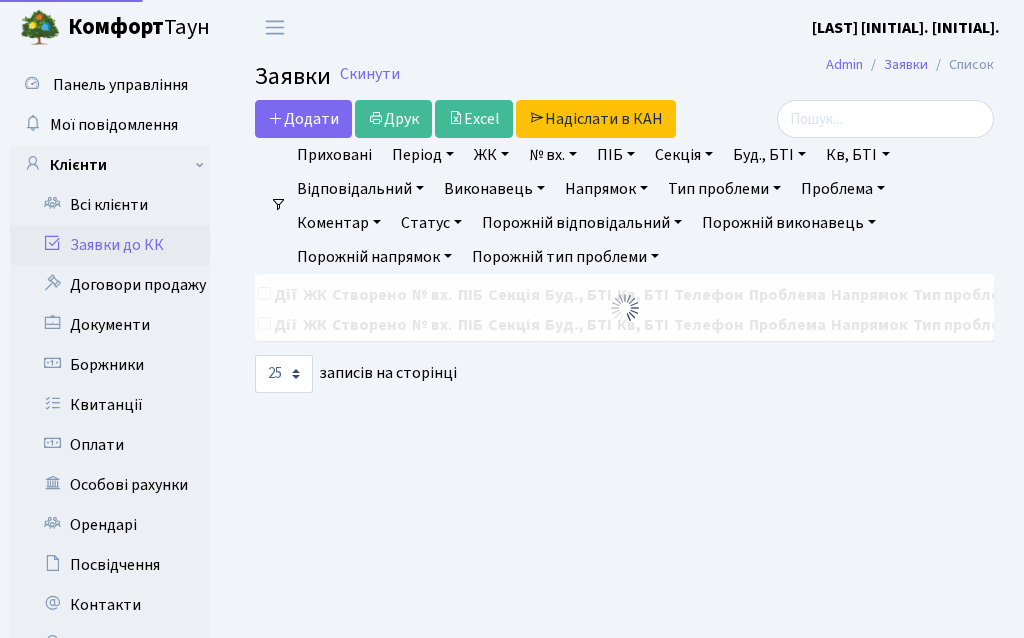 select on "25" 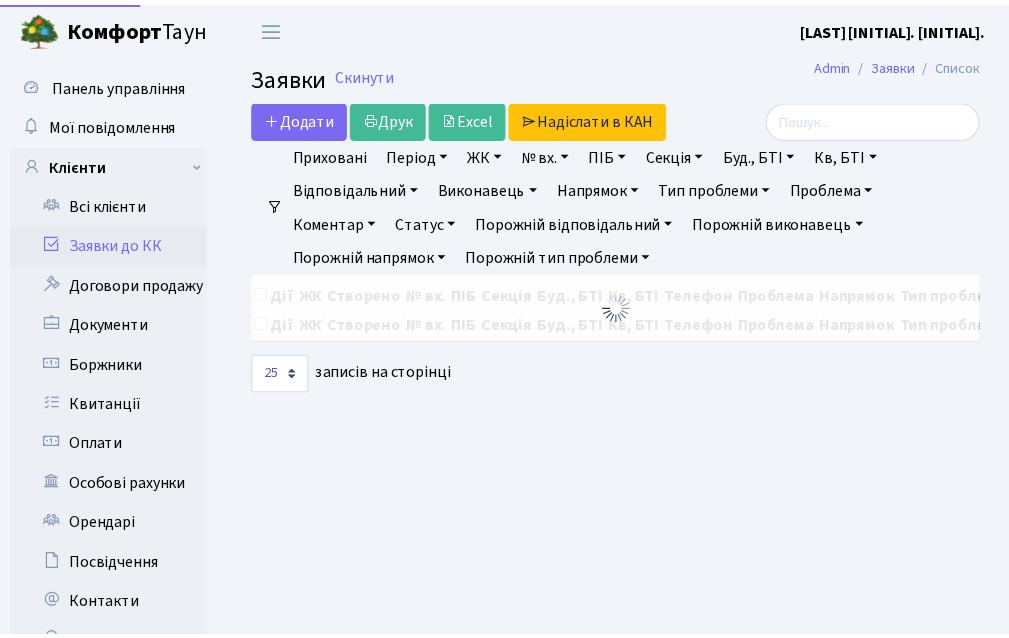 scroll, scrollTop: 0, scrollLeft: 0, axis: both 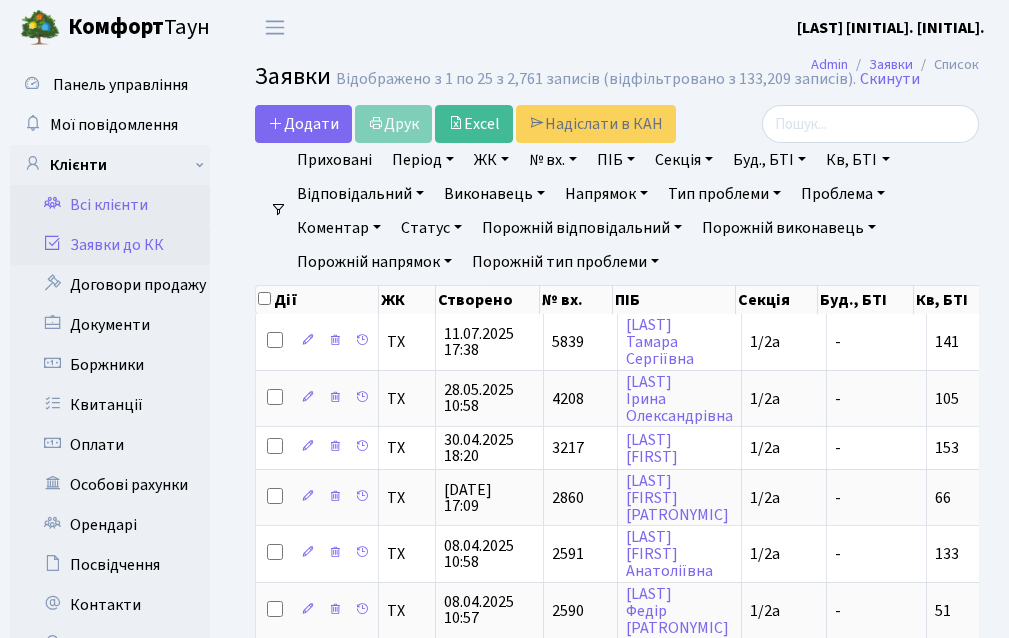 click on "Всі клієнти" at bounding box center [110, 205] 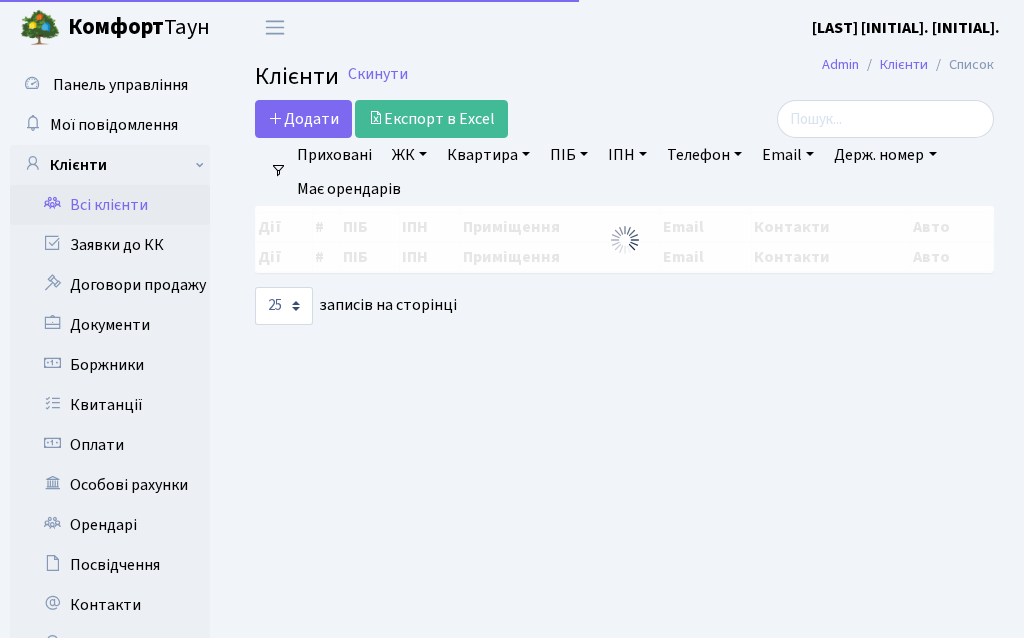 select on "25" 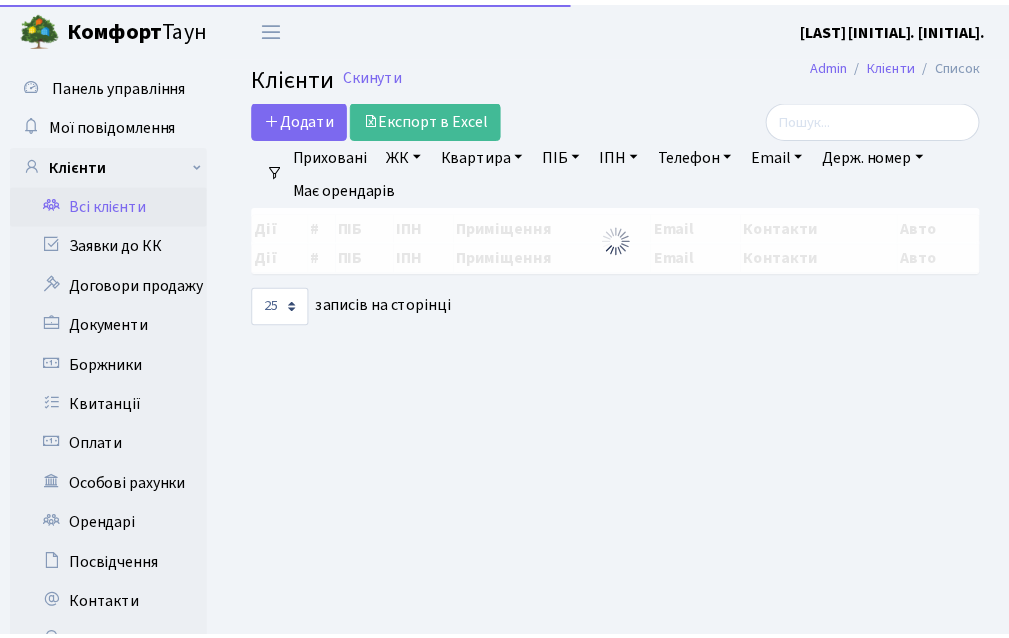 scroll, scrollTop: 0, scrollLeft: 0, axis: both 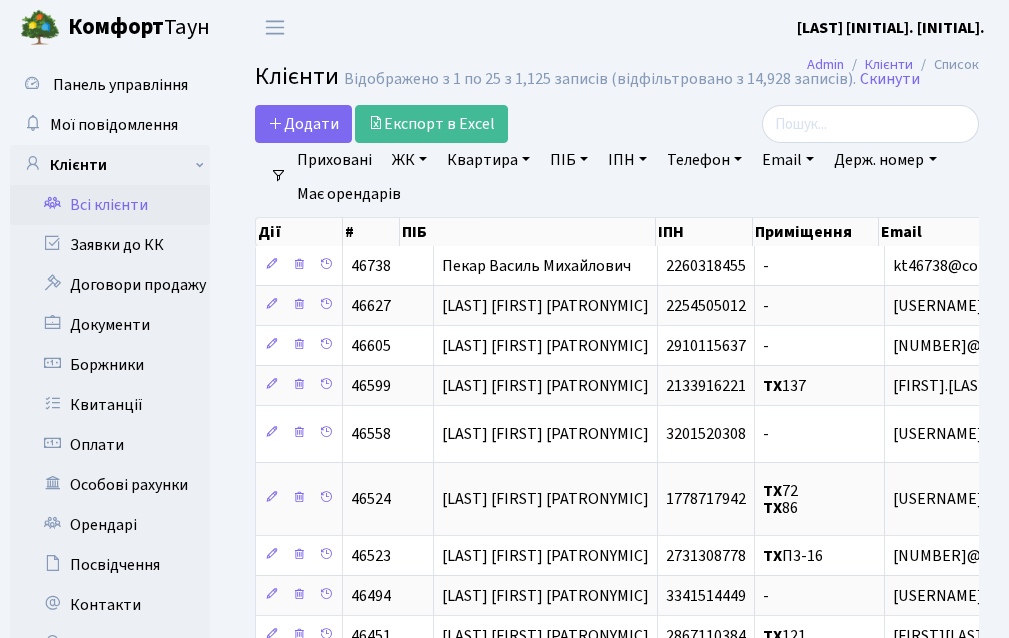 click on "ЖК" at bounding box center (409, 160) 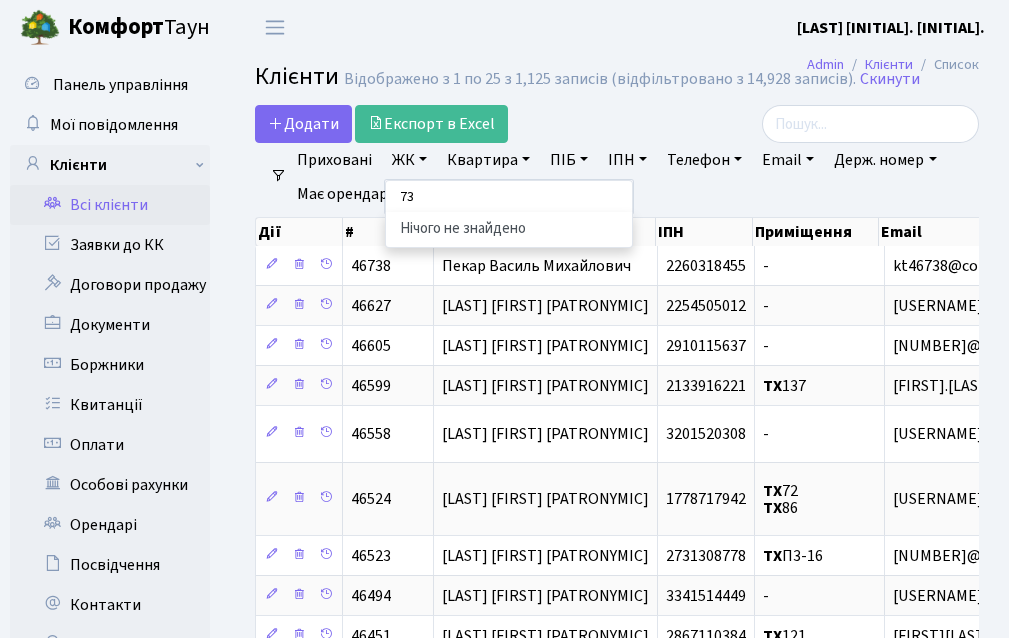 type on "73" 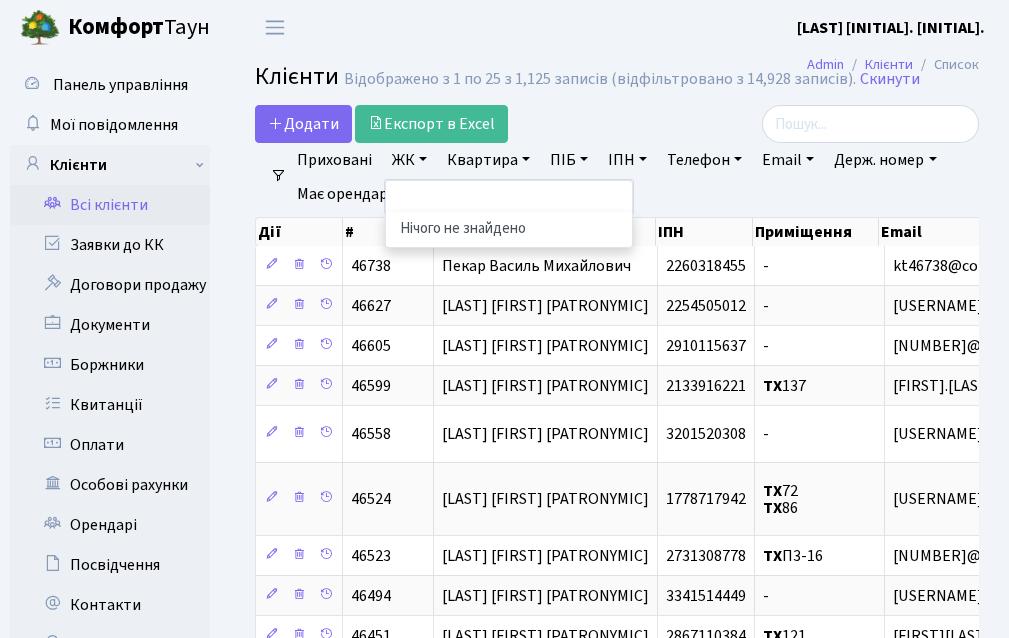 click on "Додати
Експорт в Excel" at bounding box center (491, 124) 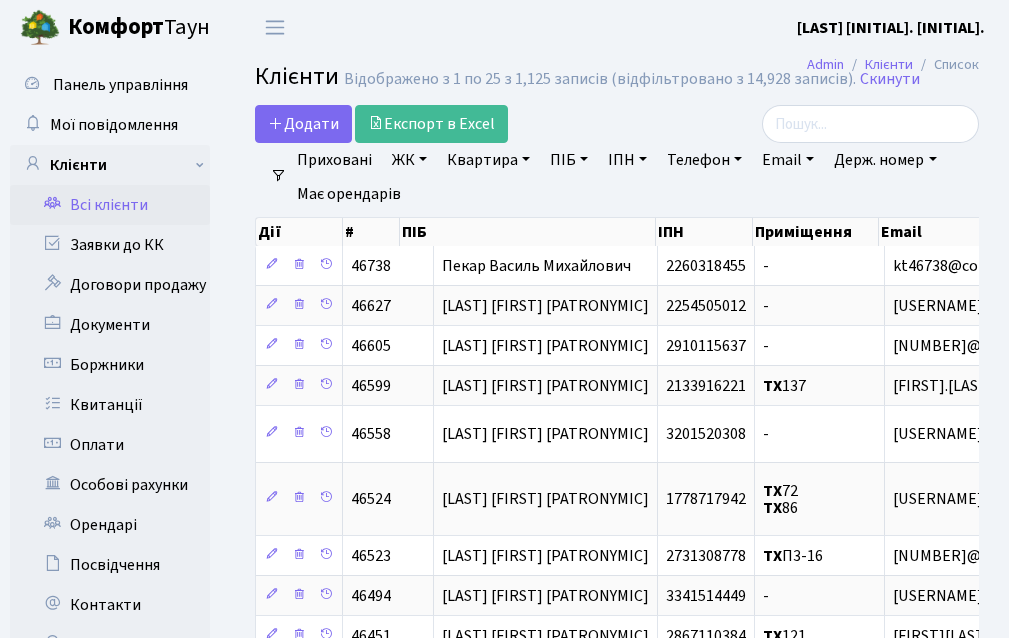 click on "ЖК" at bounding box center [409, 160] 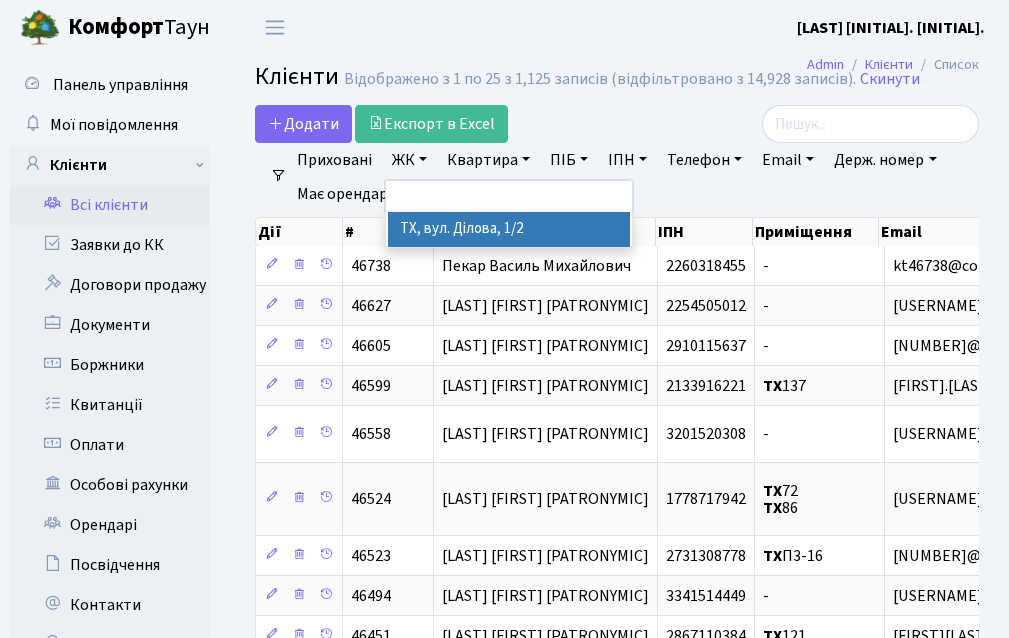 click at bounding box center [423, 197] 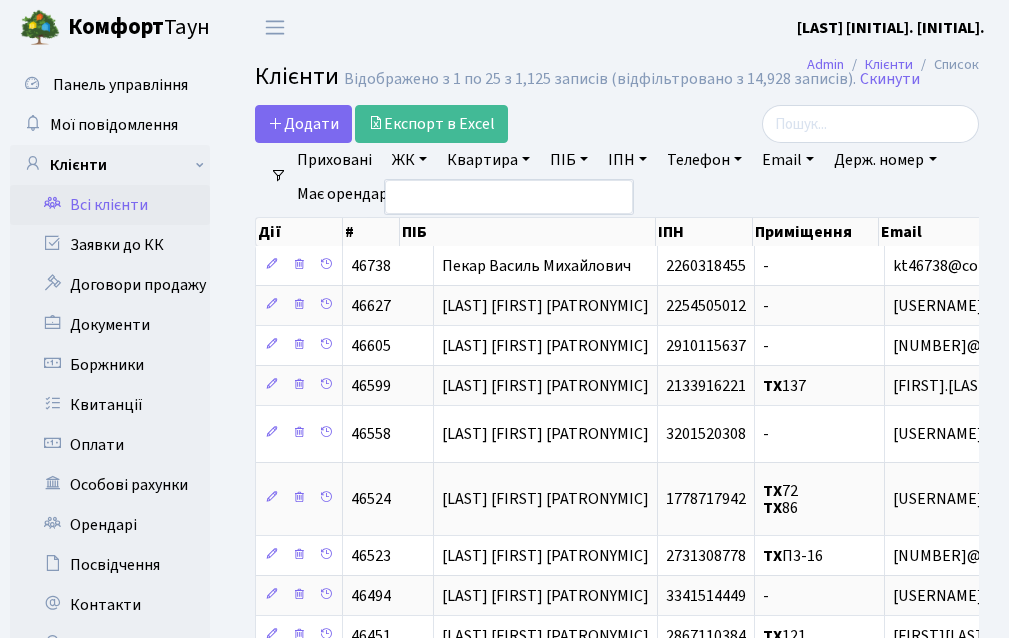 click at bounding box center [423, 197] 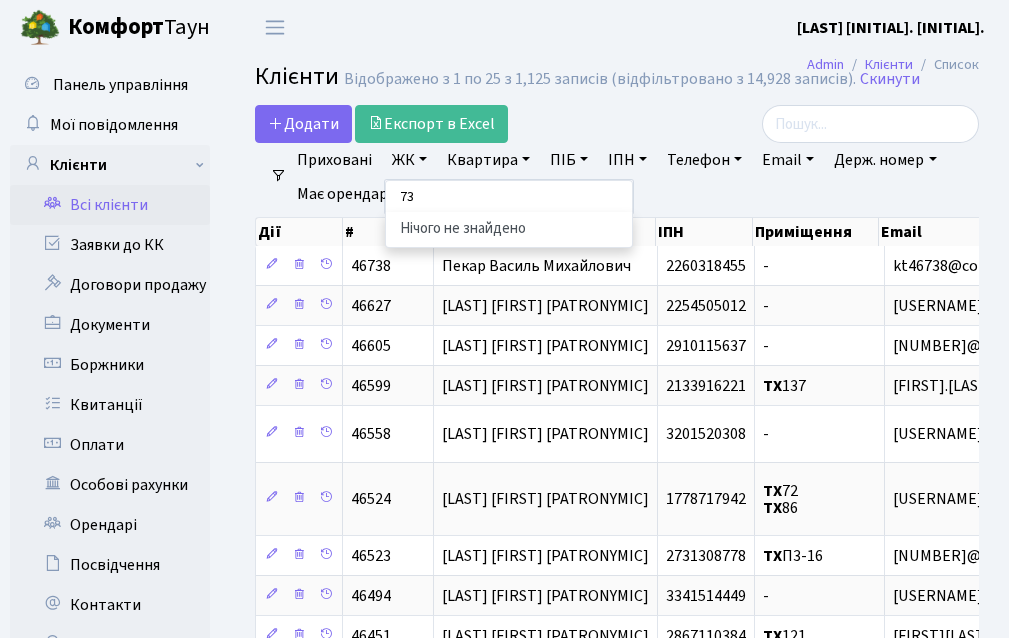 type on "73" 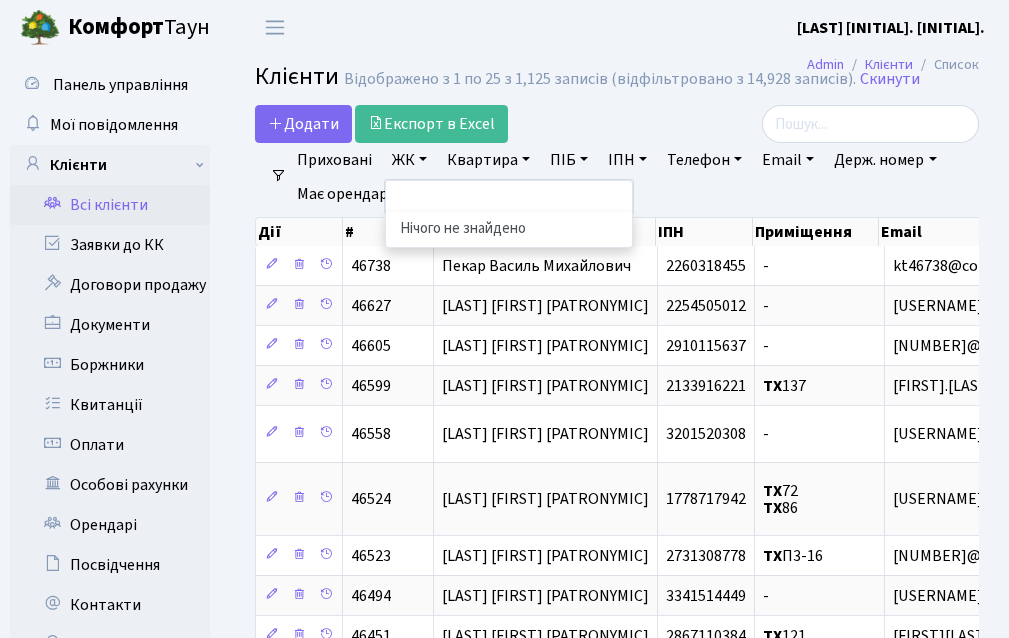click on "Квартира" at bounding box center (488, 160) 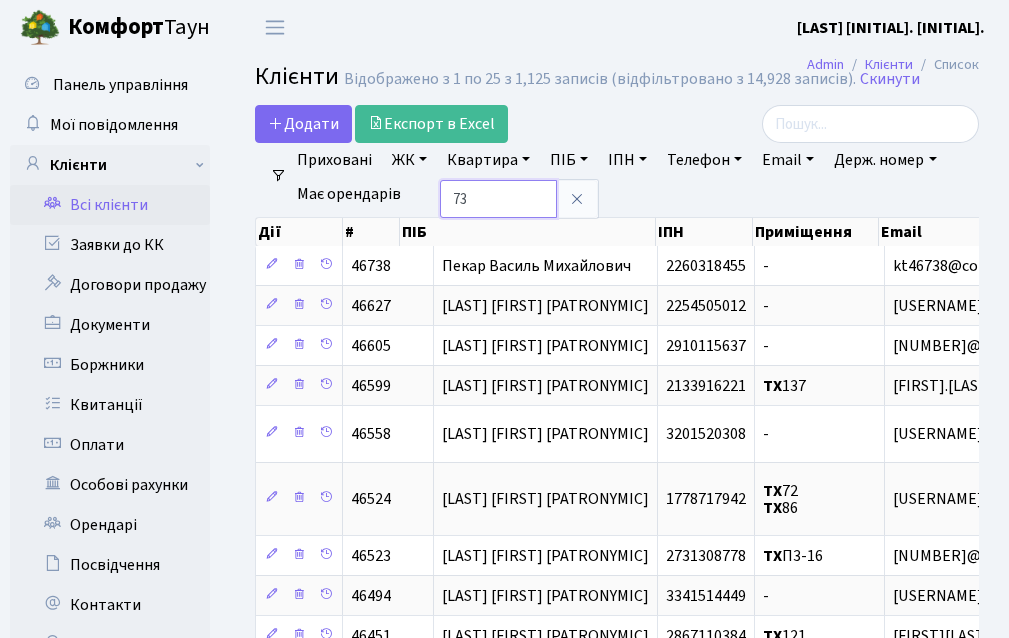 type on "73" 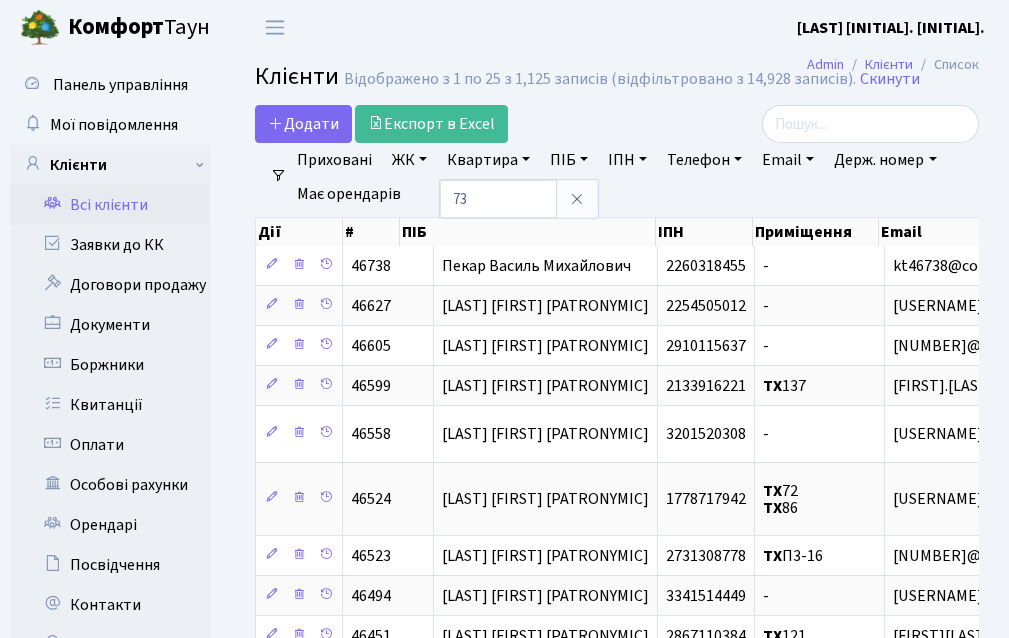 click on "Додати
Експорт в Excel" at bounding box center (491, 124) 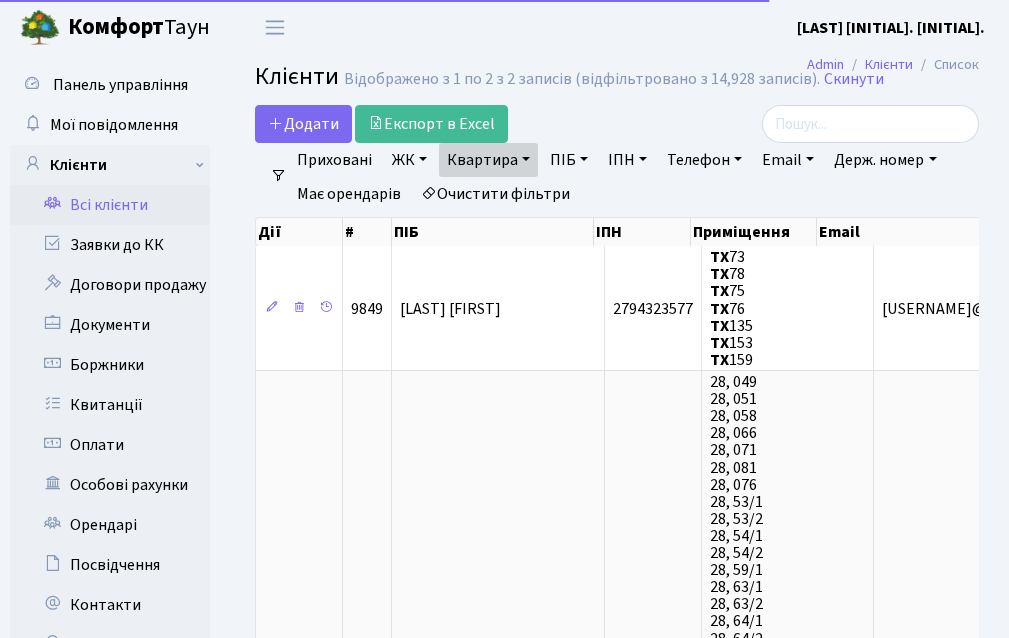 click on "ЖК" at bounding box center (409, 160) 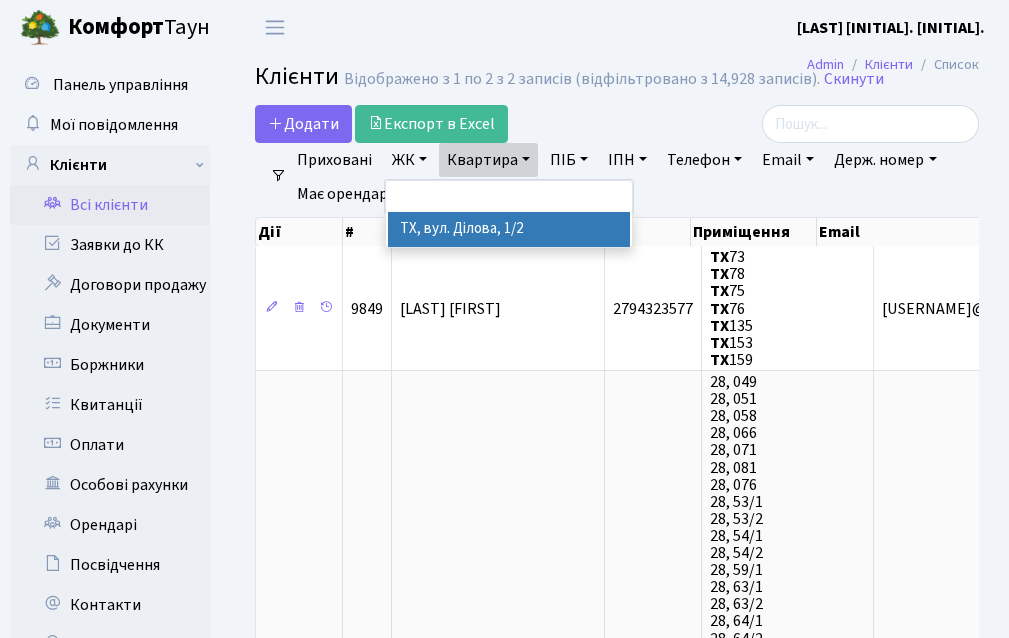 click on "ТХ, вул. Ділова, 1/2" at bounding box center (509, 229) 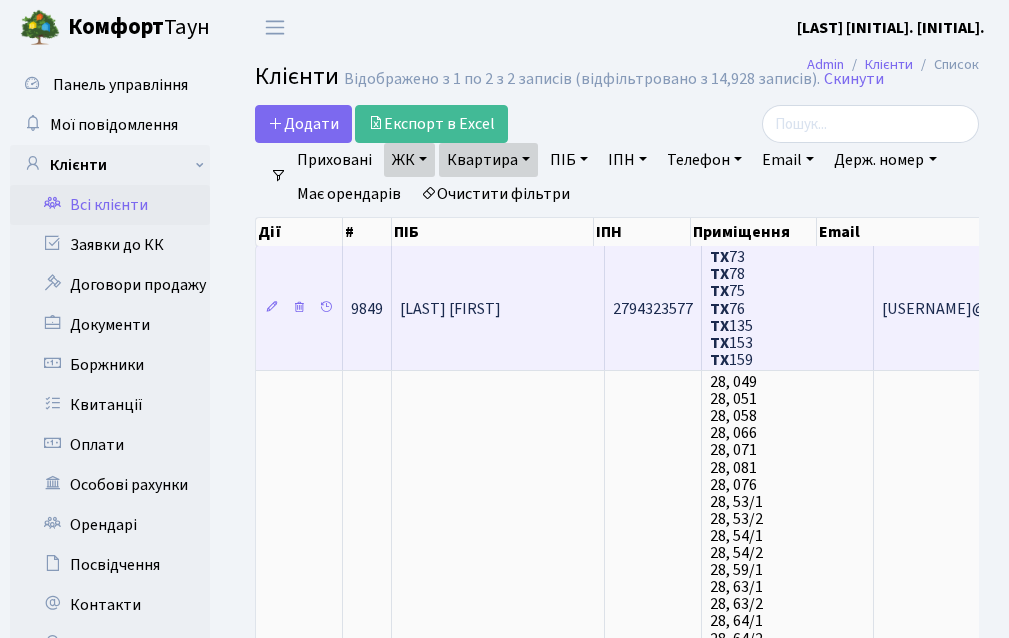 click on "[LAST] [FIRST]" at bounding box center [498, 308] 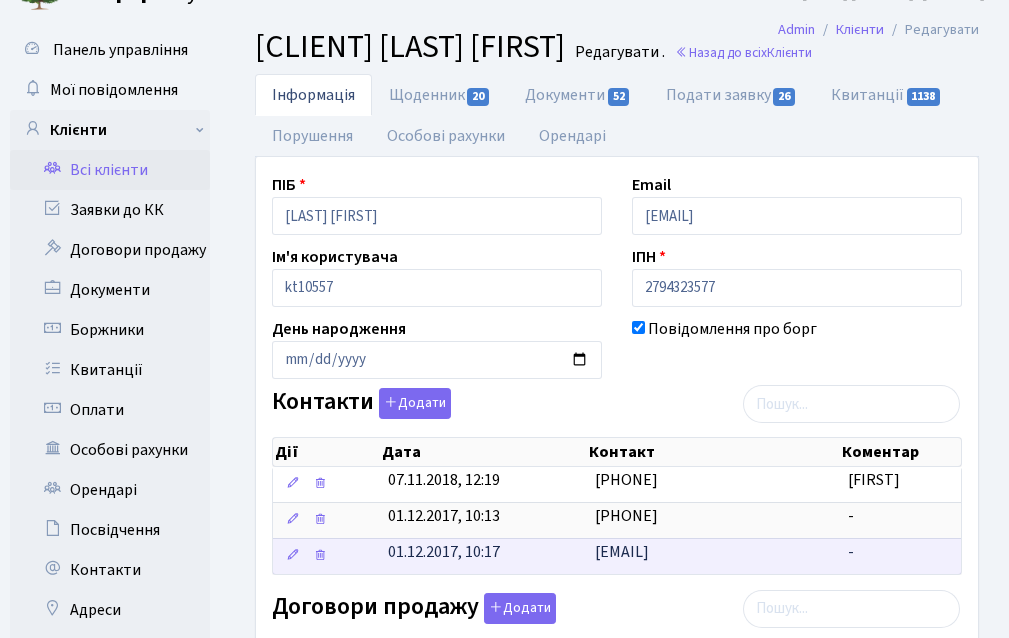 scroll, scrollTop: 0, scrollLeft: 0, axis: both 